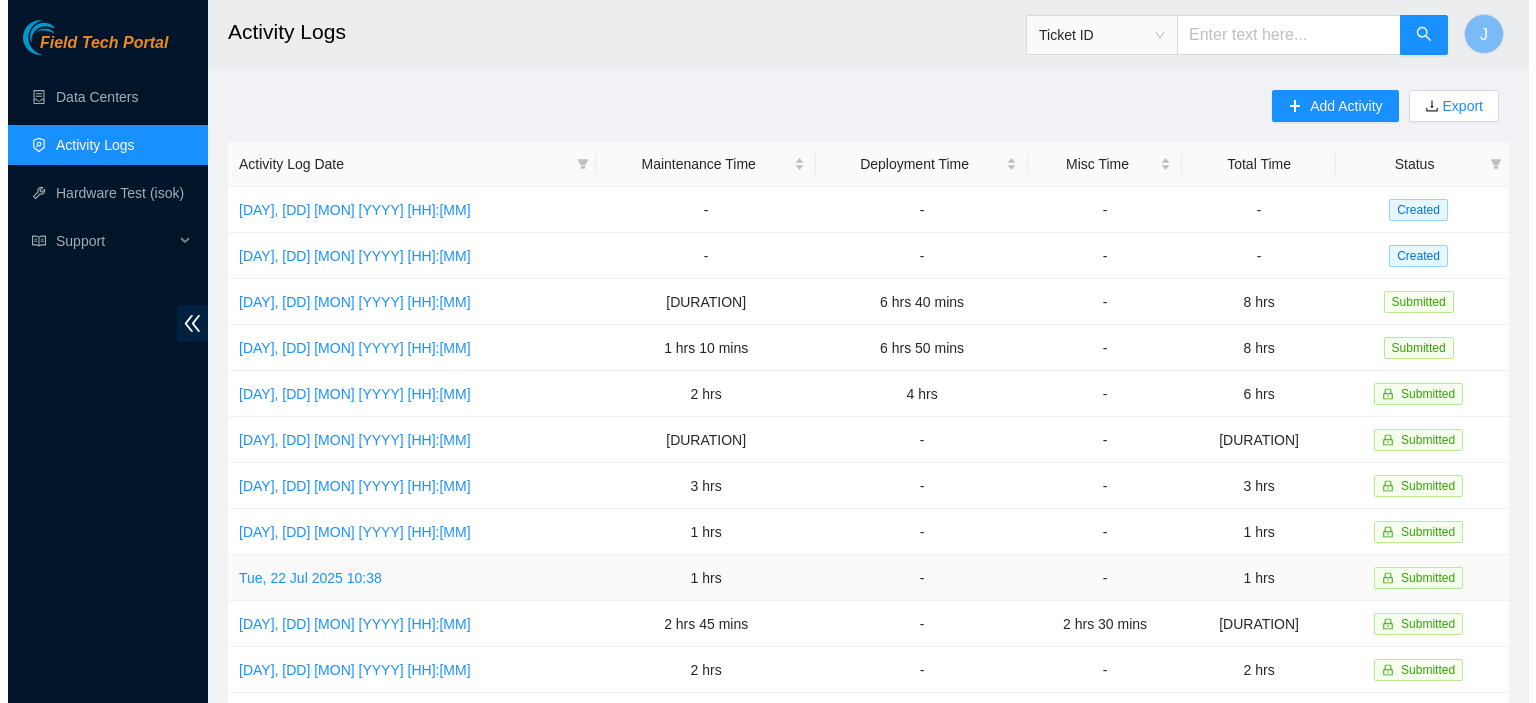 scroll, scrollTop: 0, scrollLeft: 0, axis: both 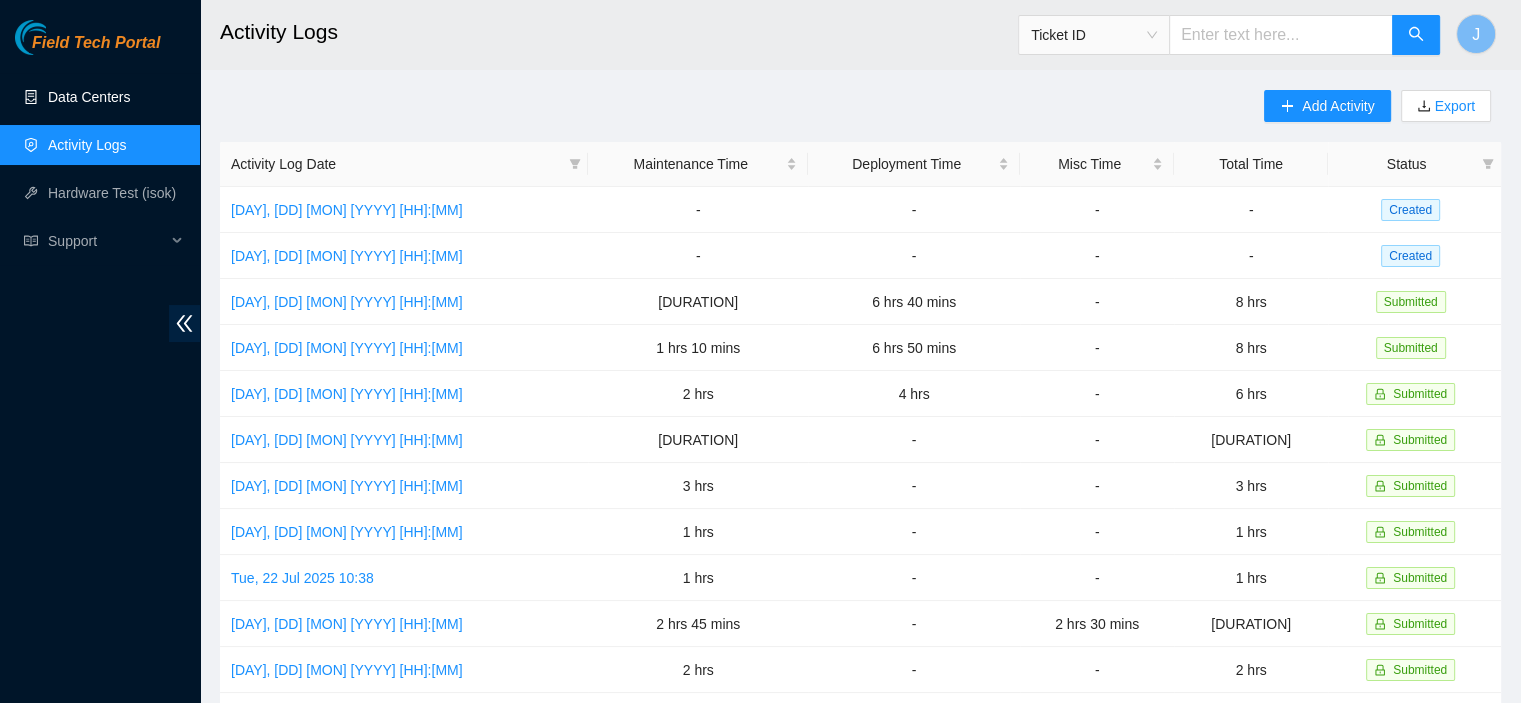 click on "Data Centers" at bounding box center (89, 97) 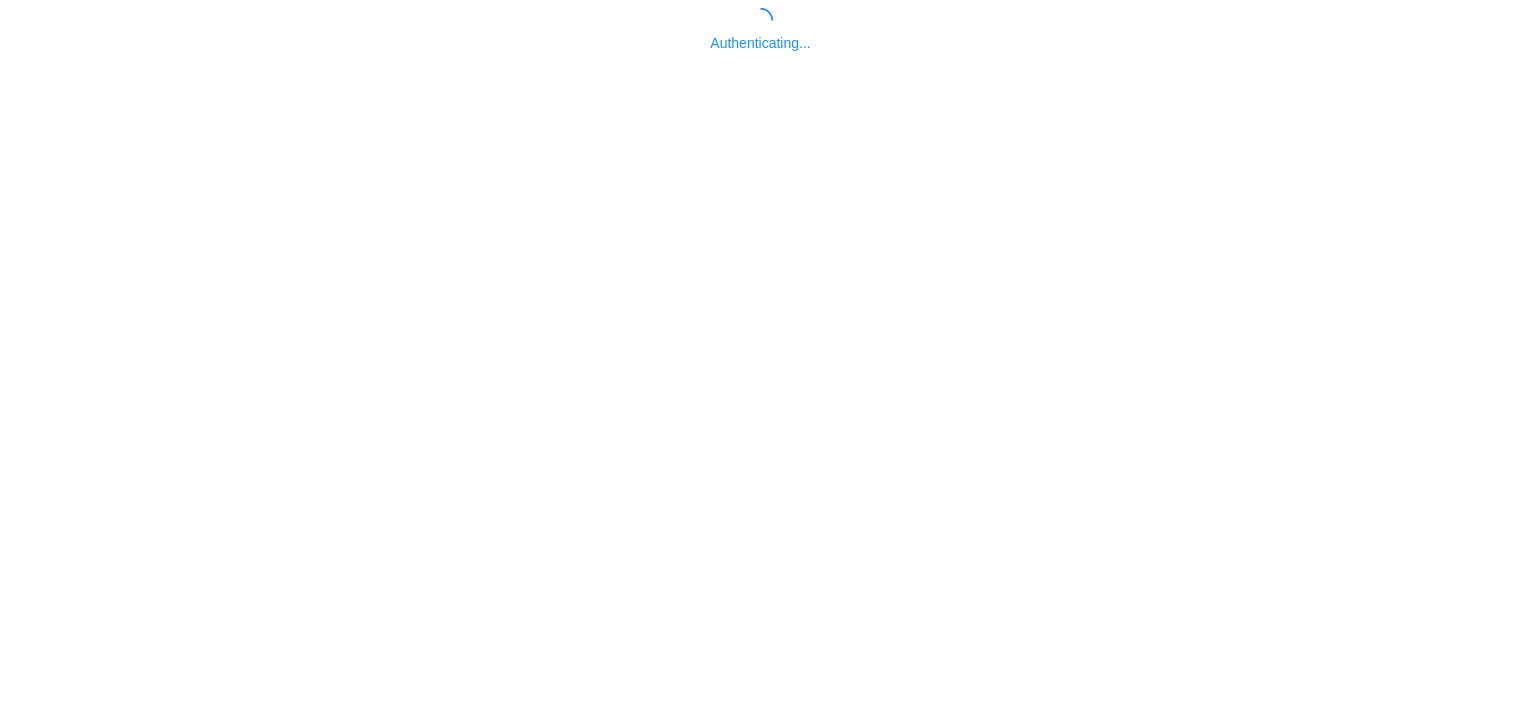 scroll, scrollTop: 0, scrollLeft: 0, axis: both 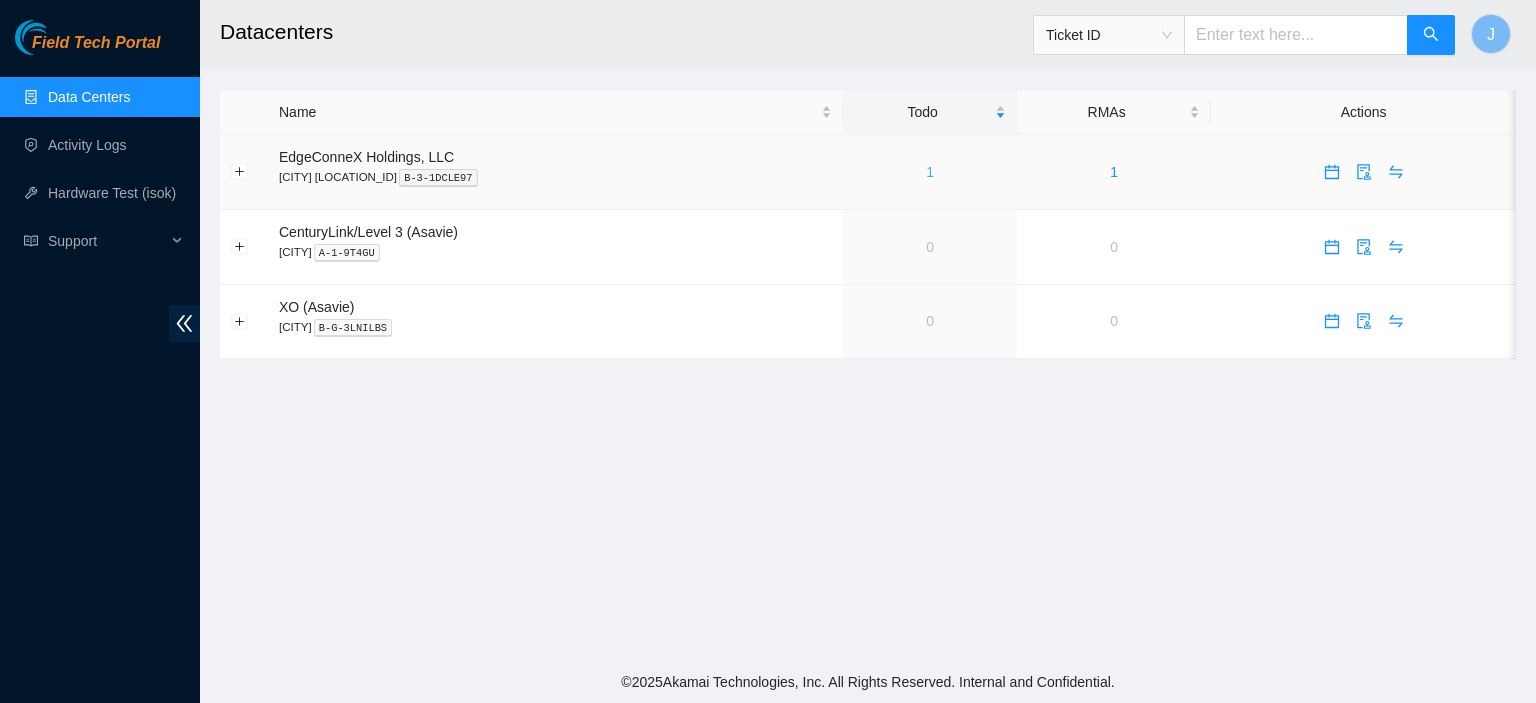 click on "1" at bounding box center (930, 172) 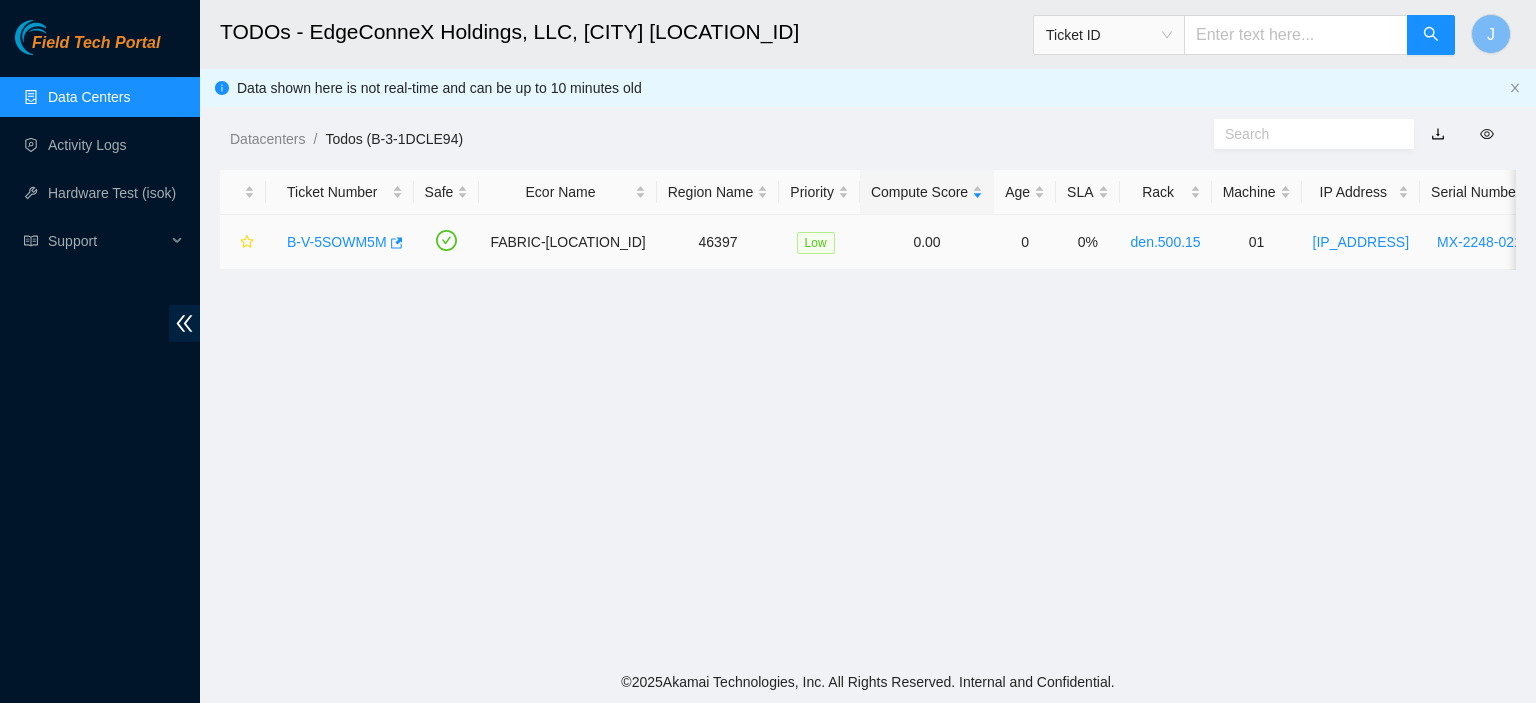 click on "B-V-5SOWM5M" at bounding box center (337, 242) 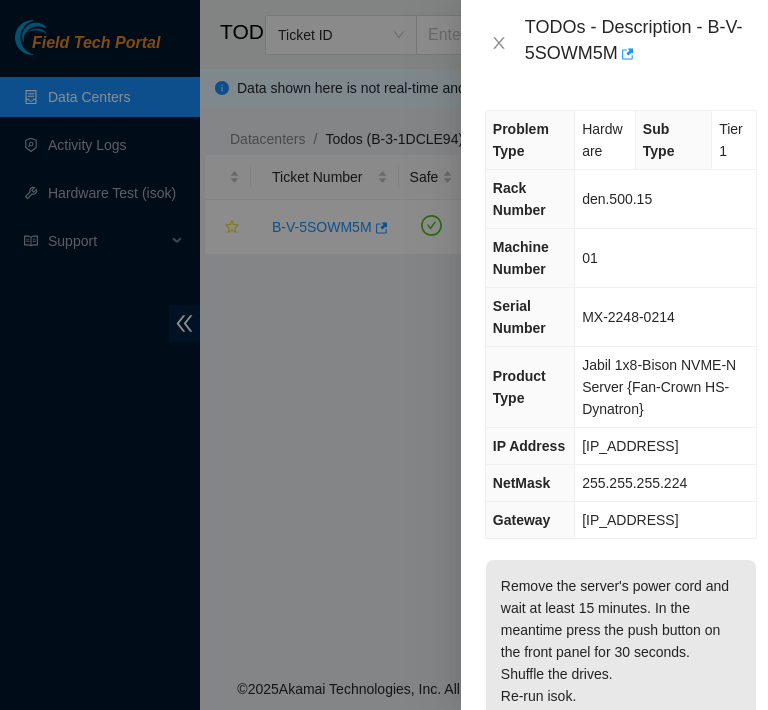 drag, startPoint x: 688, startPoint y: 450, endPoint x: 582, endPoint y: 443, distance: 106.23088 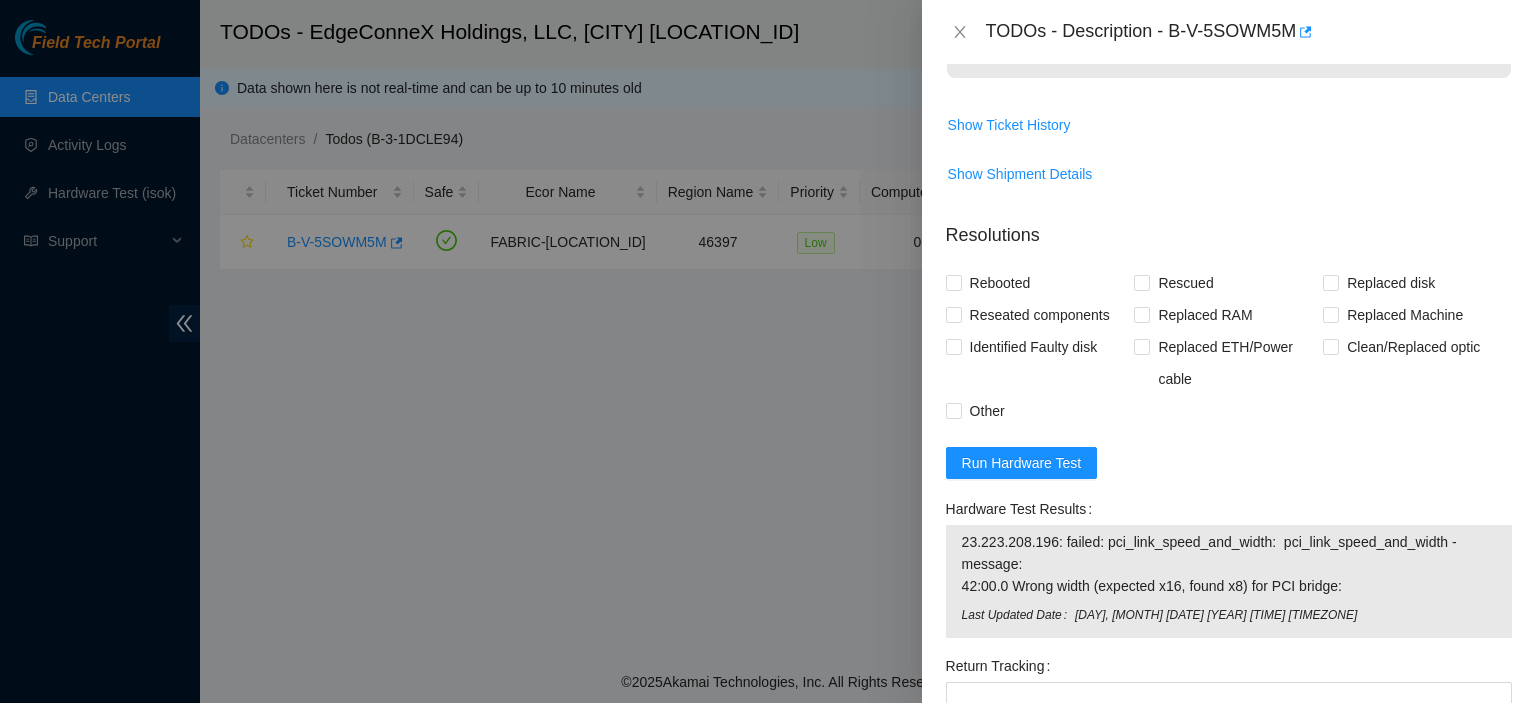 scroll, scrollTop: 493, scrollLeft: 0, axis: vertical 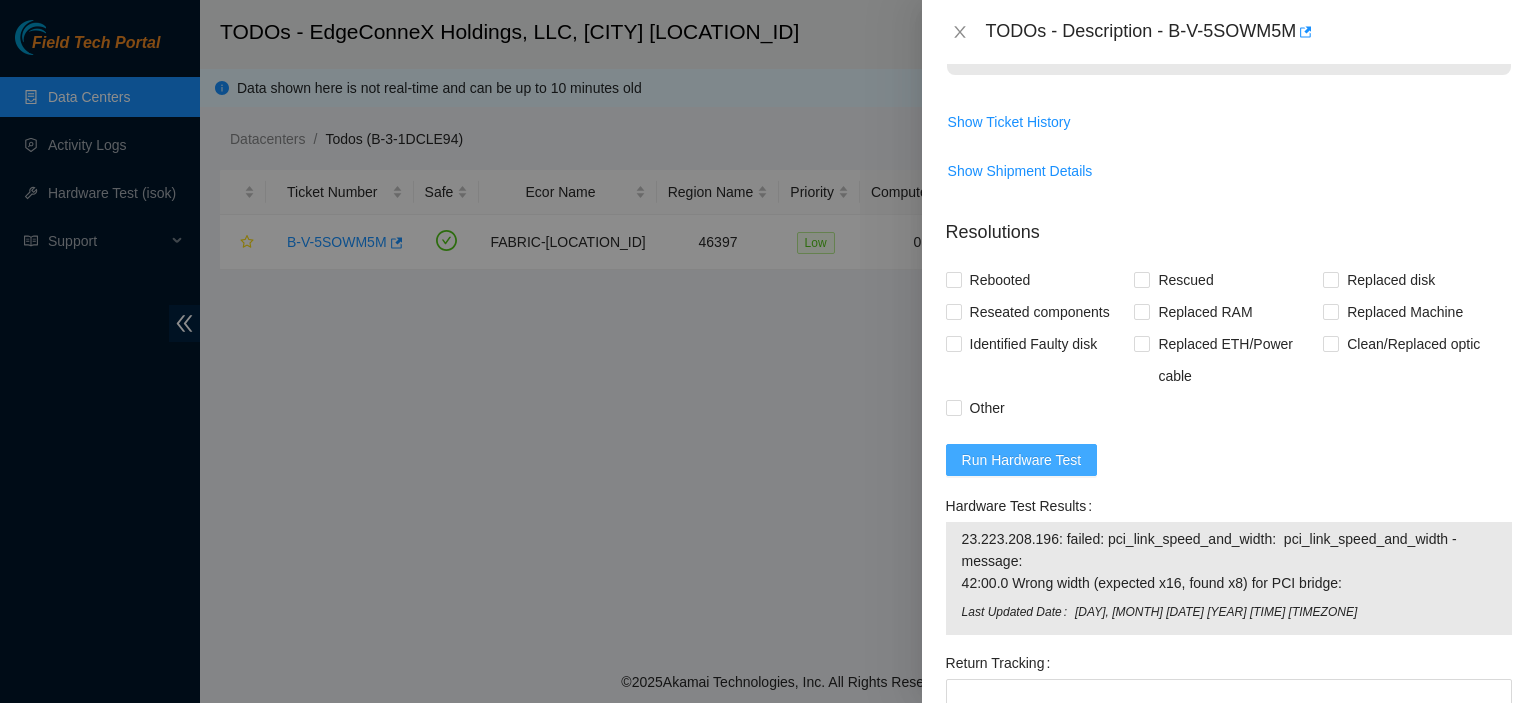 click on "Run Hardware Test" at bounding box center (1022, 460) 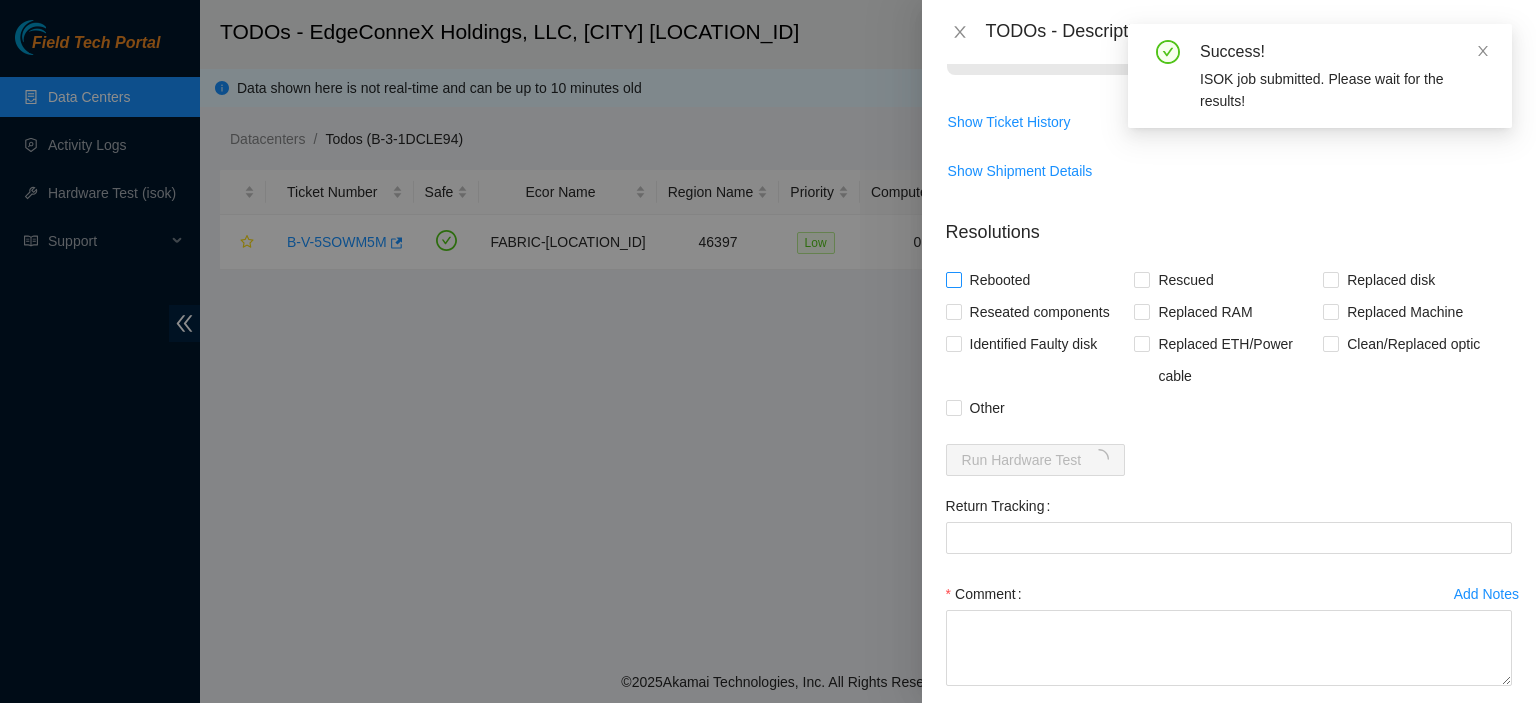 click on "Rebooted" at bounding box center [953, 279] 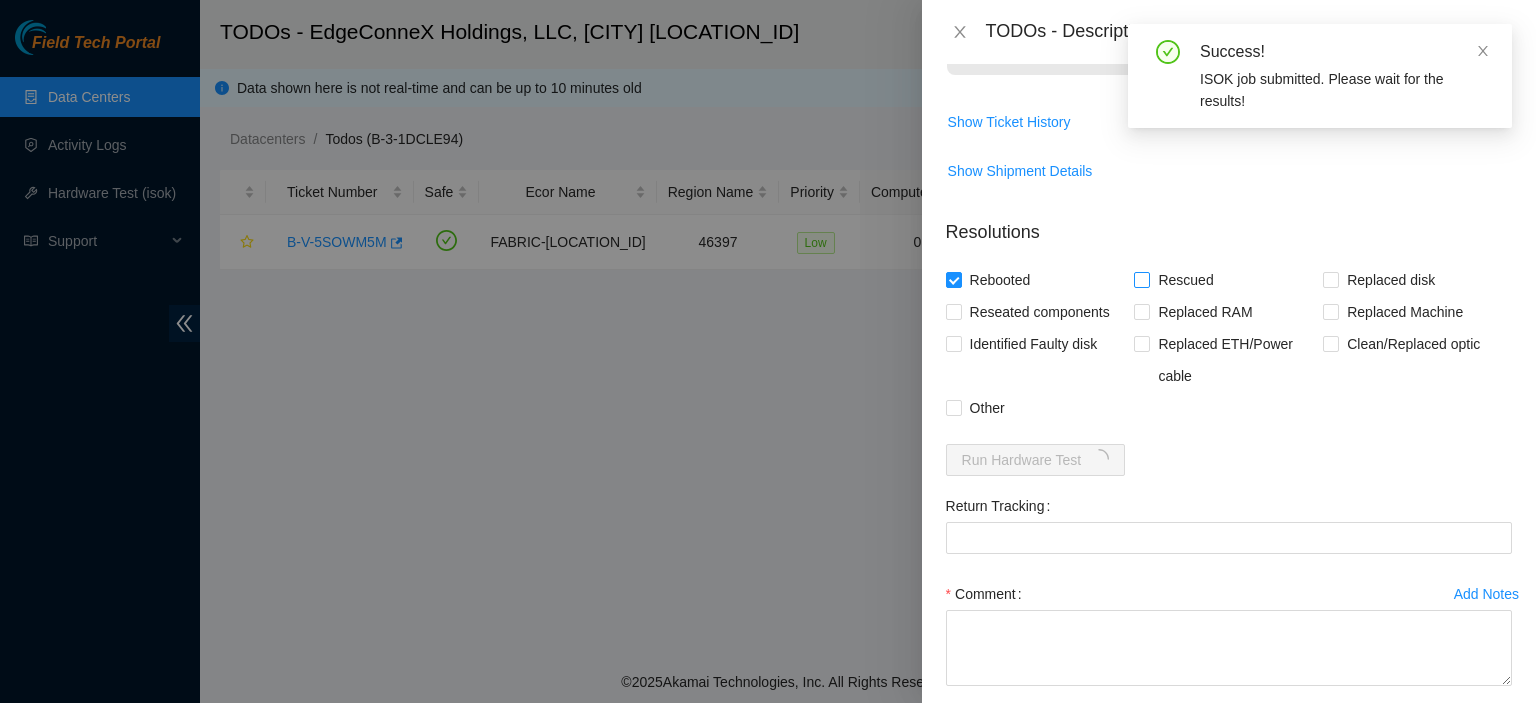 click on "Rescued" at bounding box center (1141, 279) 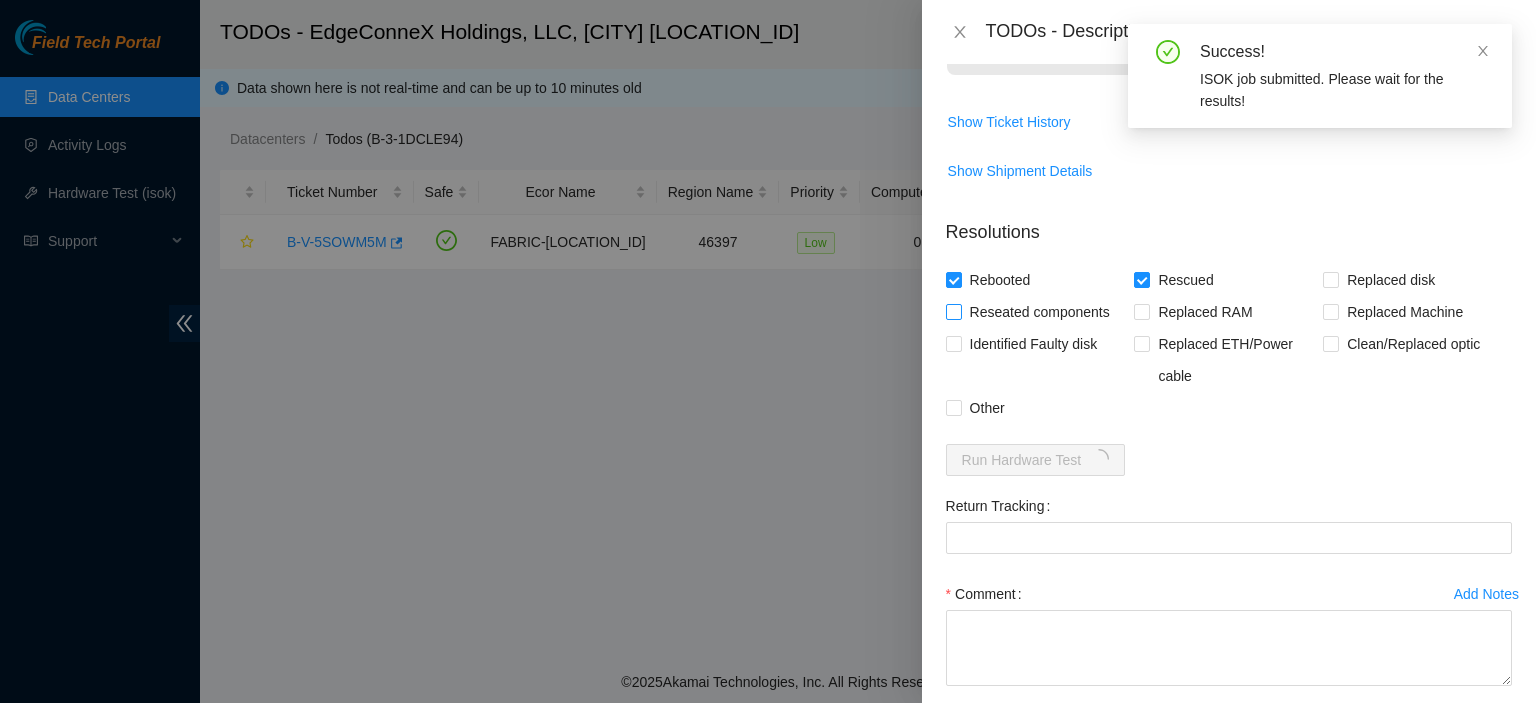 click on "Reseated components" at bounding box center [953, 311] 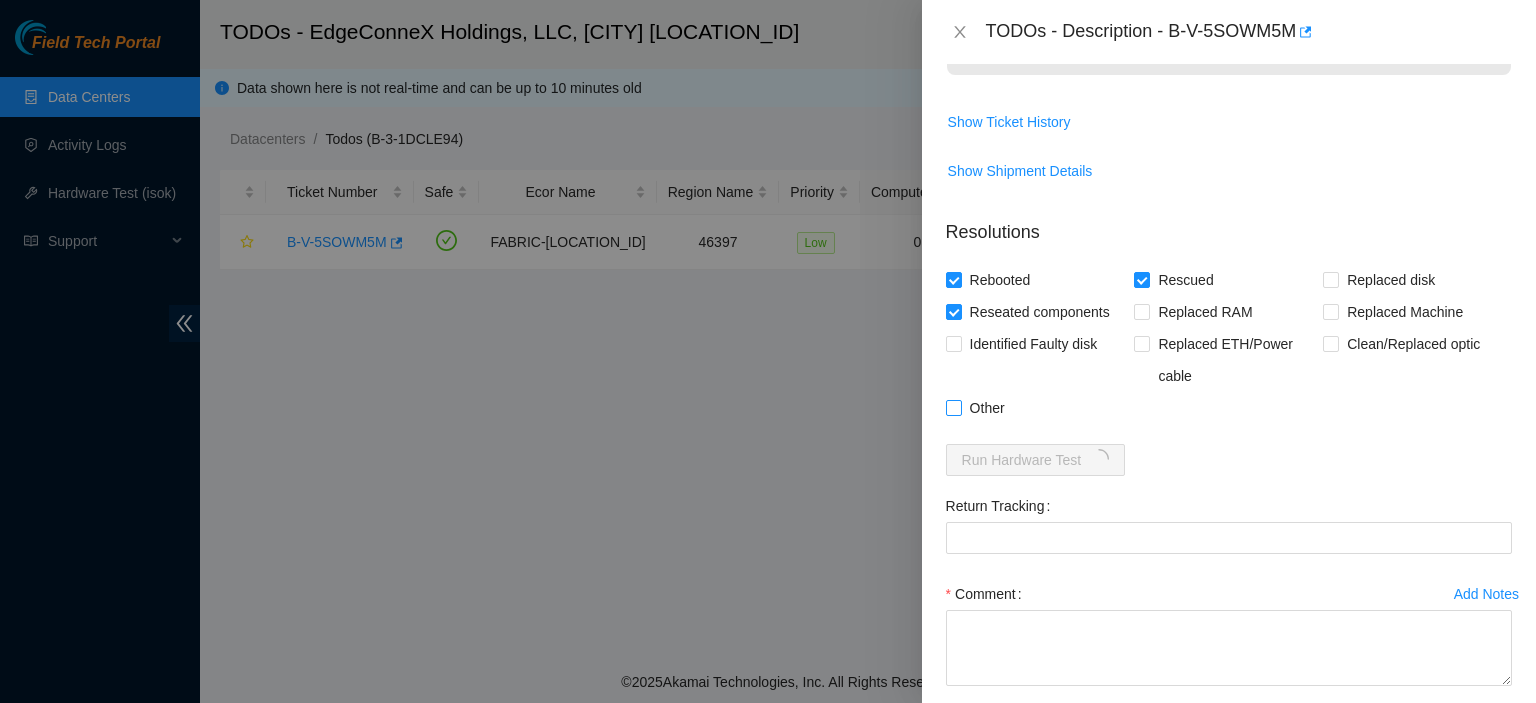 click on "Other" at bounding box center (953, 407) 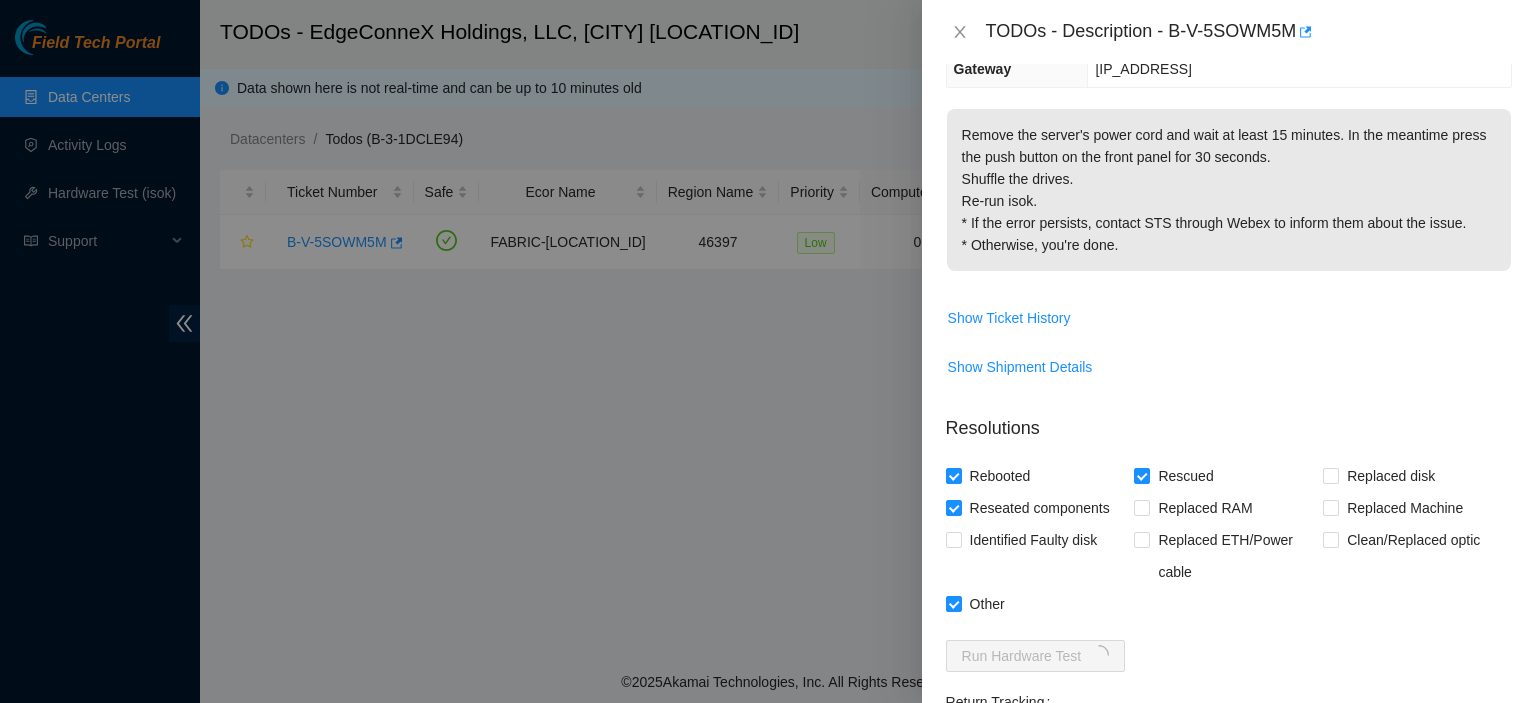 scroll, scrollTop: 239, scrollLeft: 0, axis: vertical 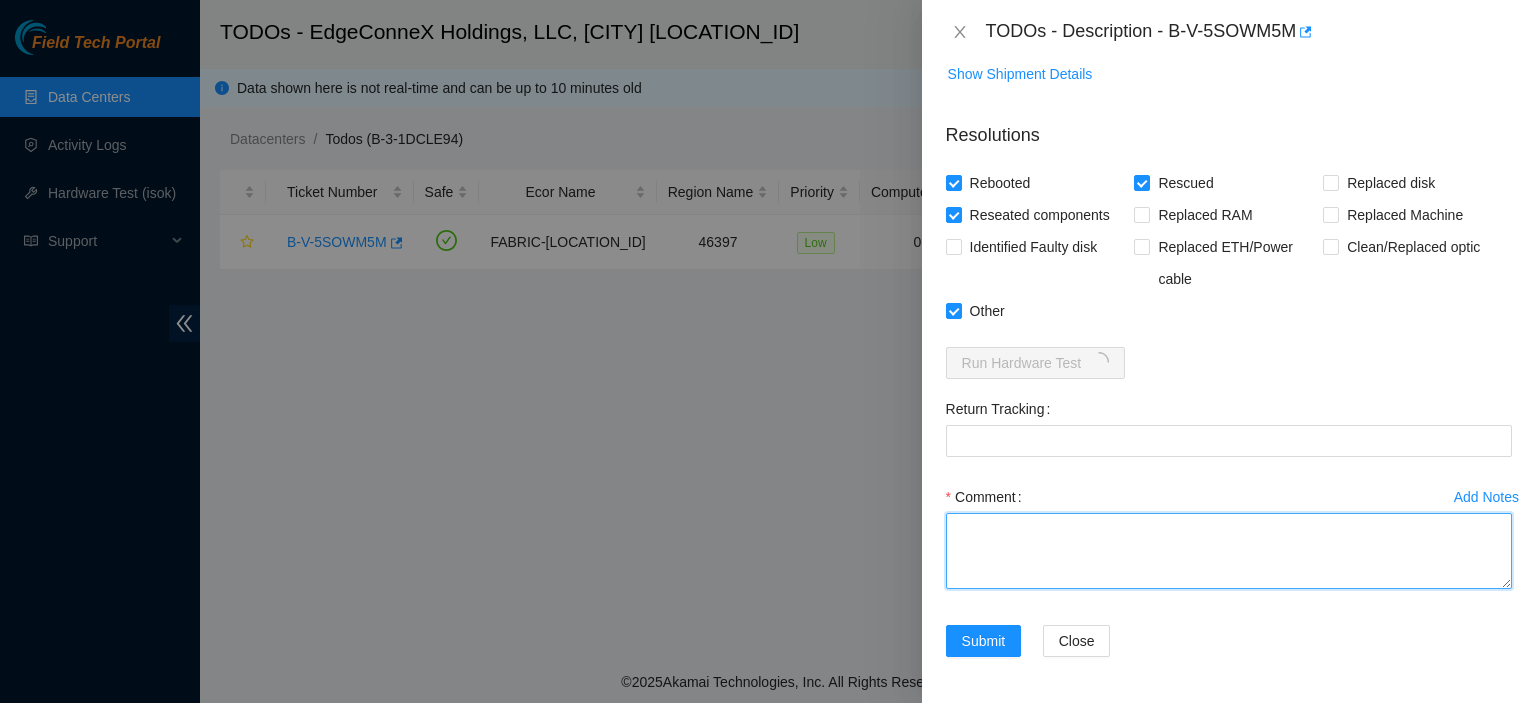 click on "Comment" at bounding box center (1229, 551) 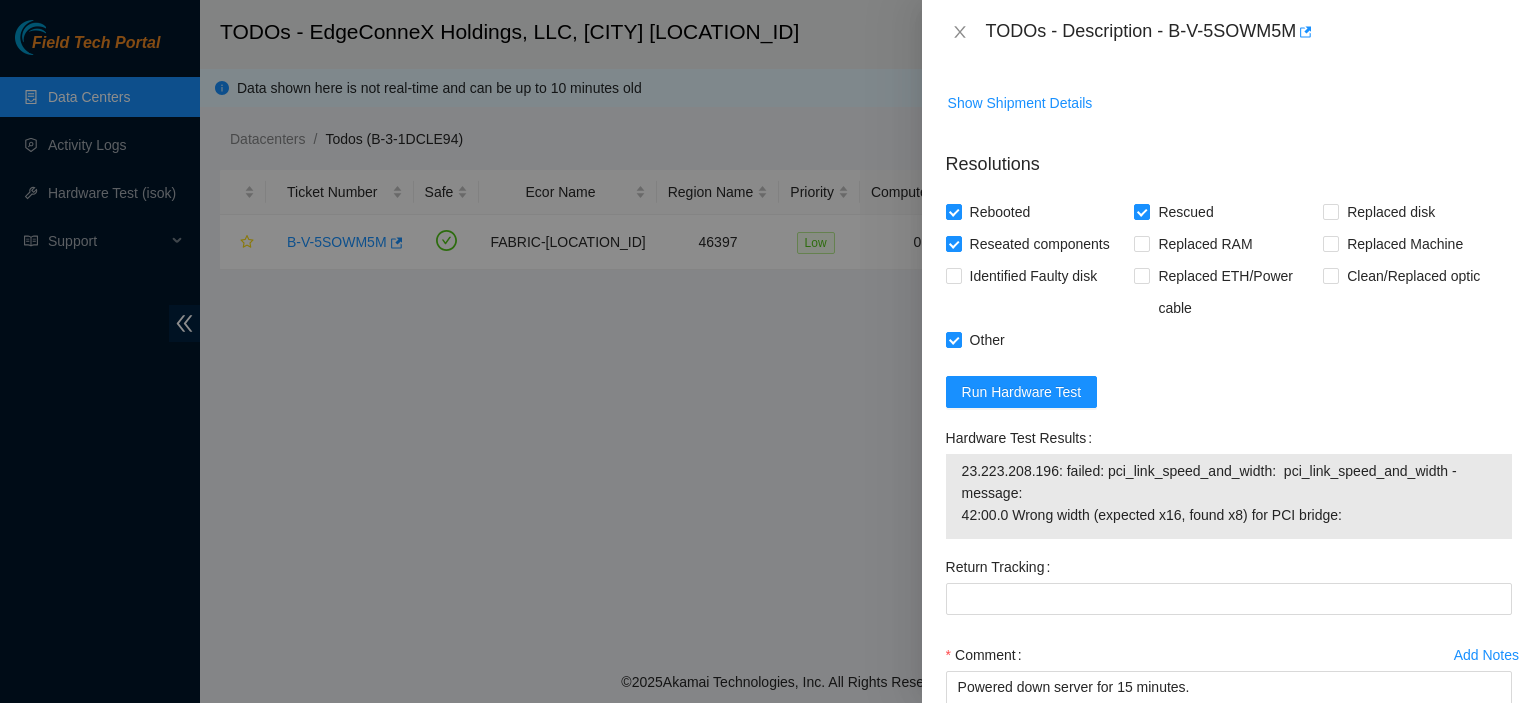 scroll, scrollTop: 718, scrollLeft: 0, axis: vertical 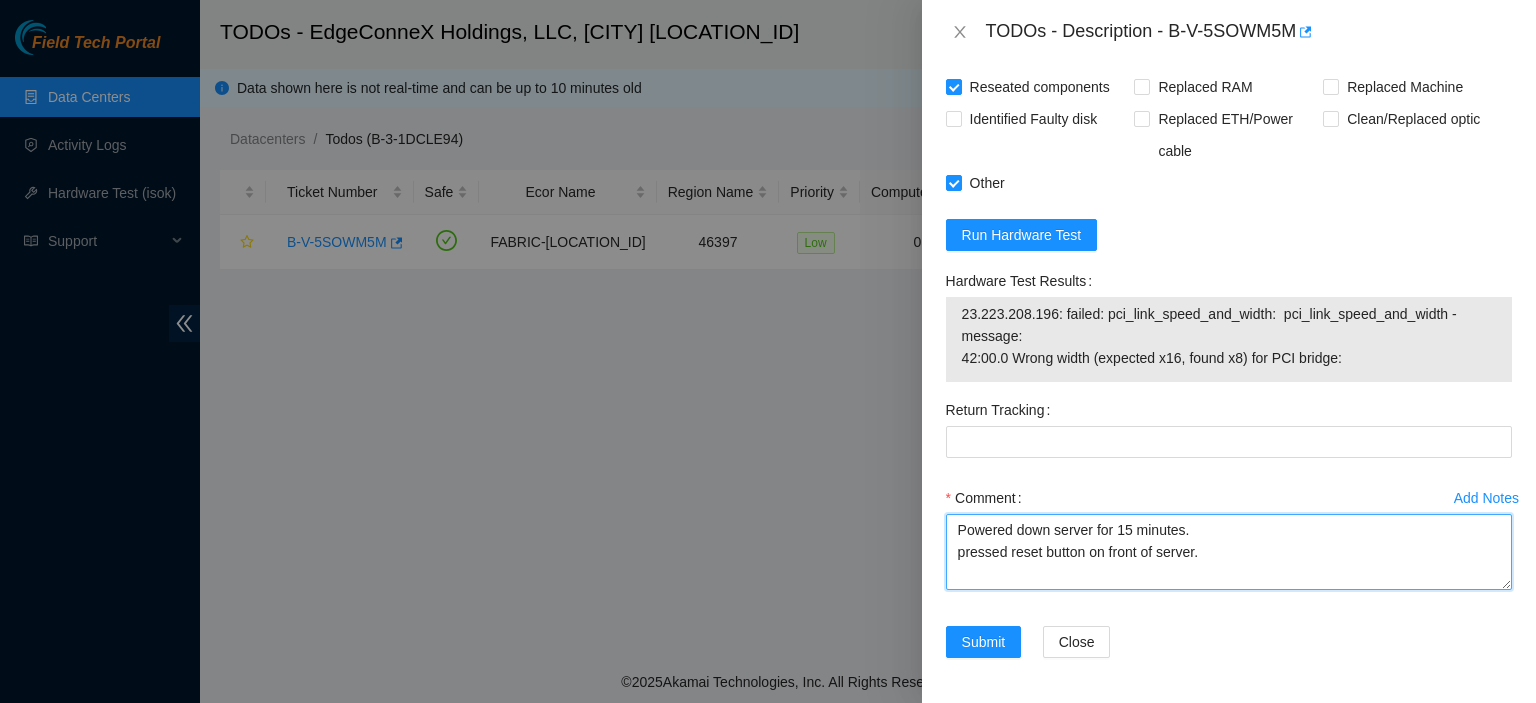 click on "Powered down server for 15 minutes.
pressed reset button on front of server." at bounding box center [1229, 552] 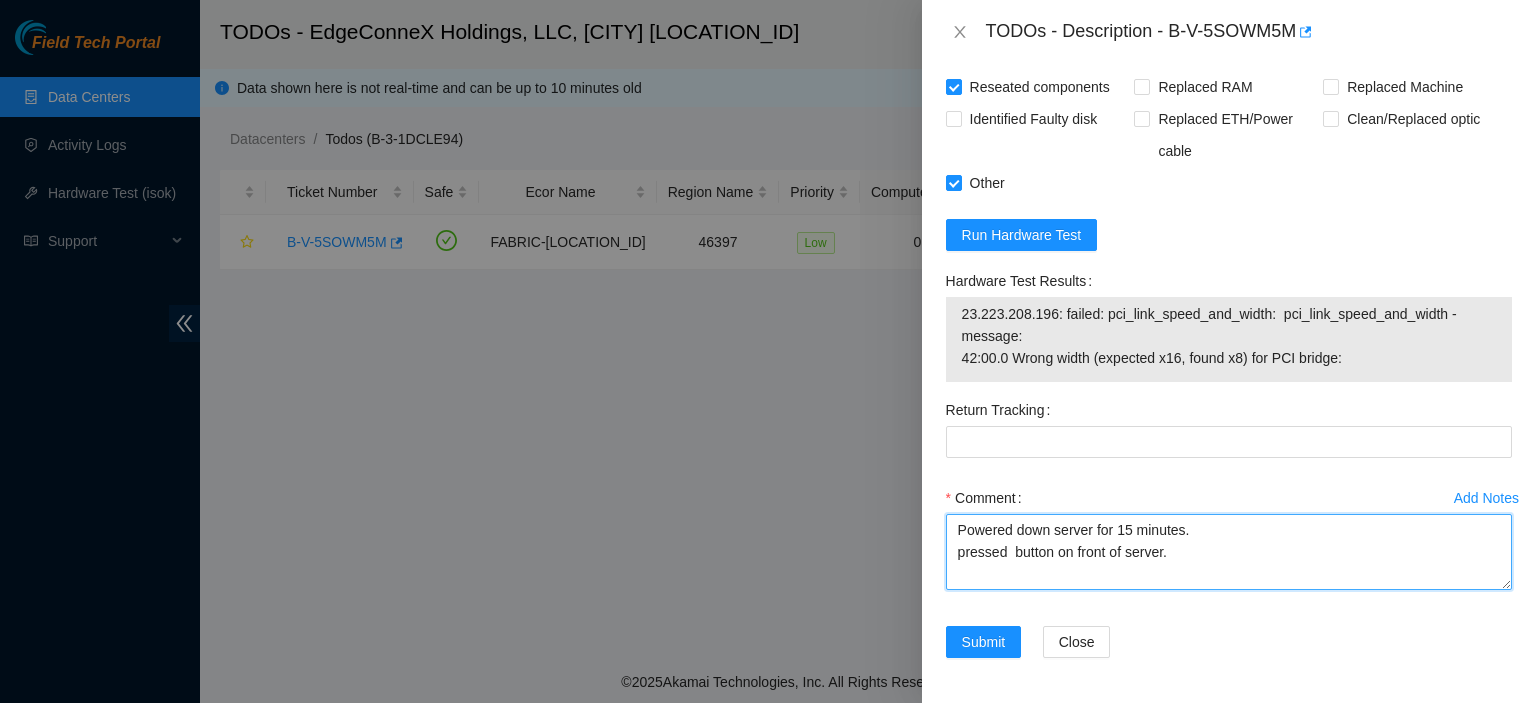 click on "Powered down server for 15 minutes.
pressed  button on front of server." at bounding box center [1229, 552] 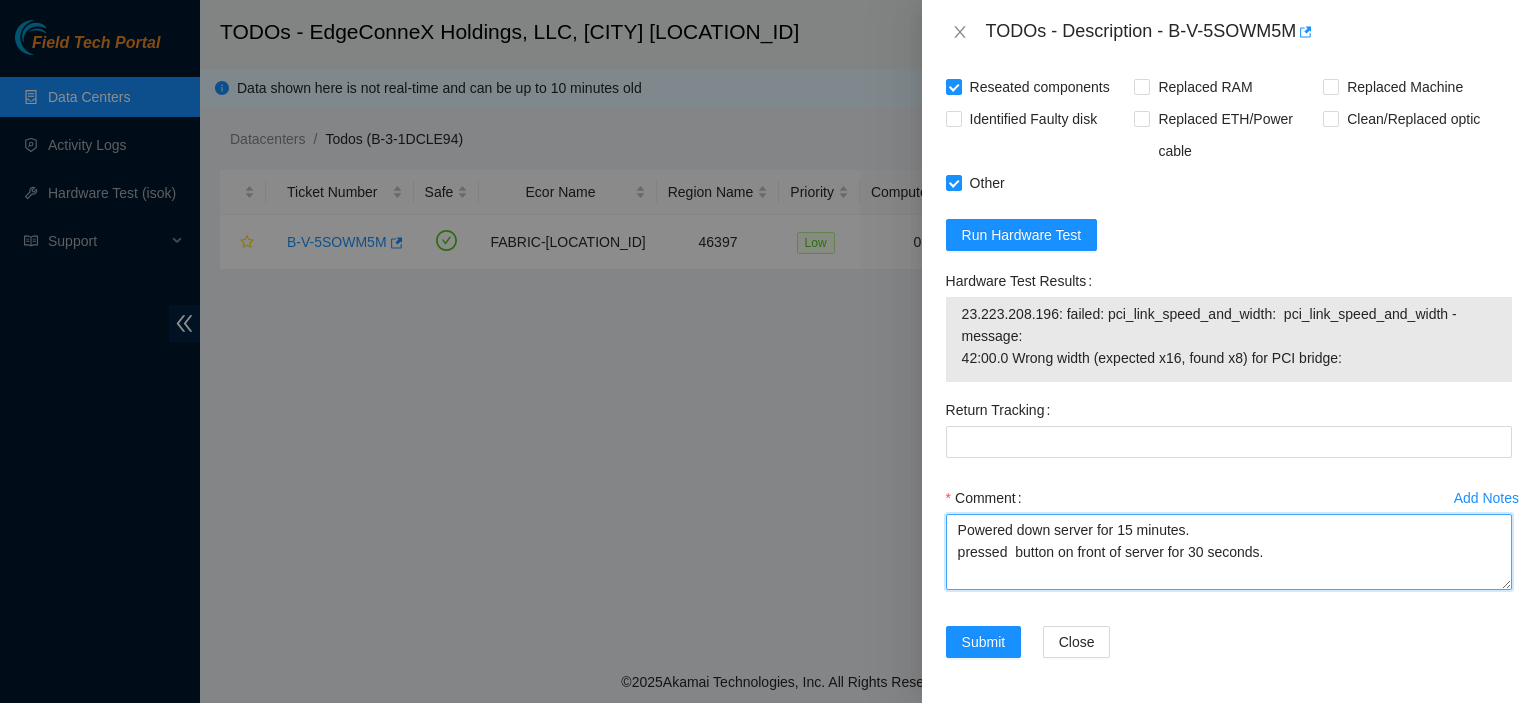click on "Powered down server for 15 minutes.
pressed  button on front of server for 30 seconds." at bounding box center [1229, 552] 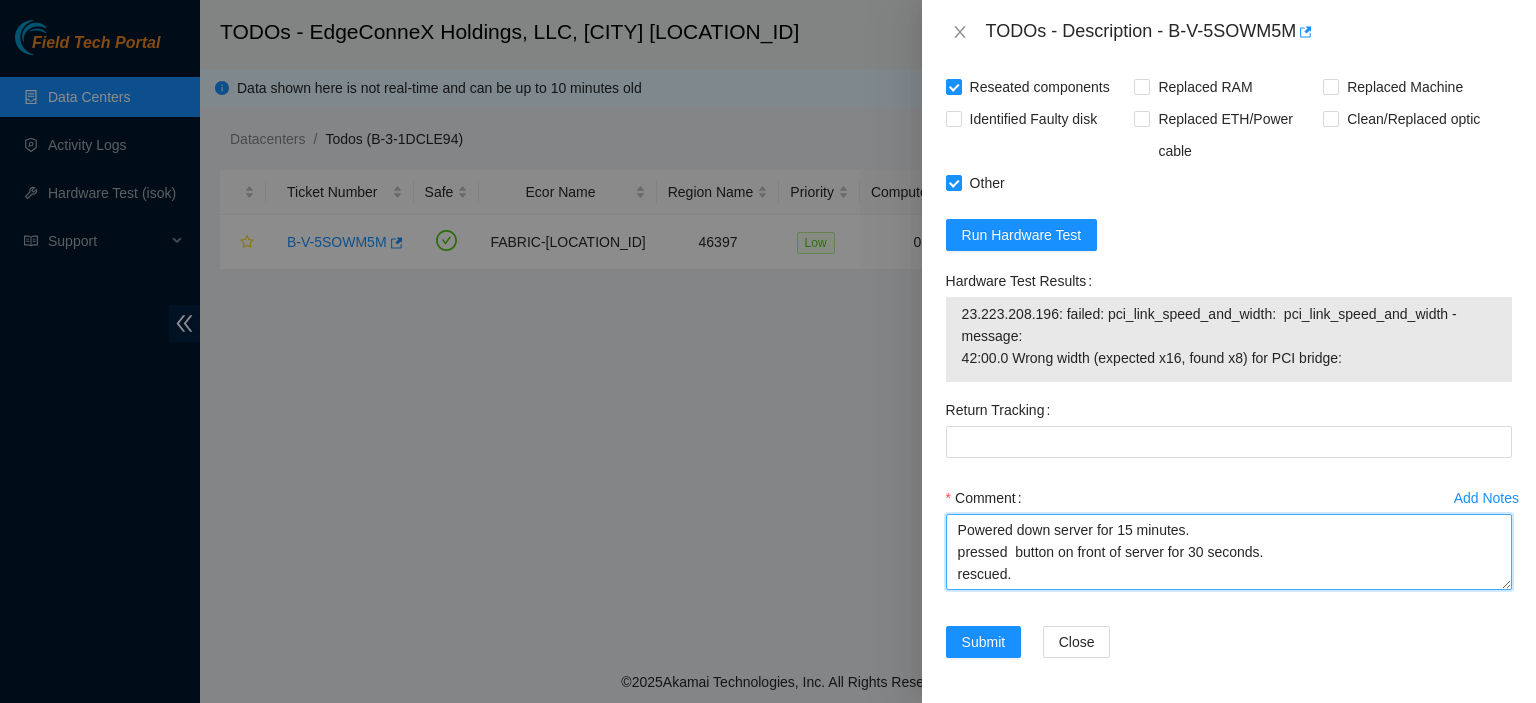 scroll, scrollTop: 16, scrollLeft: 0, axis: vertical 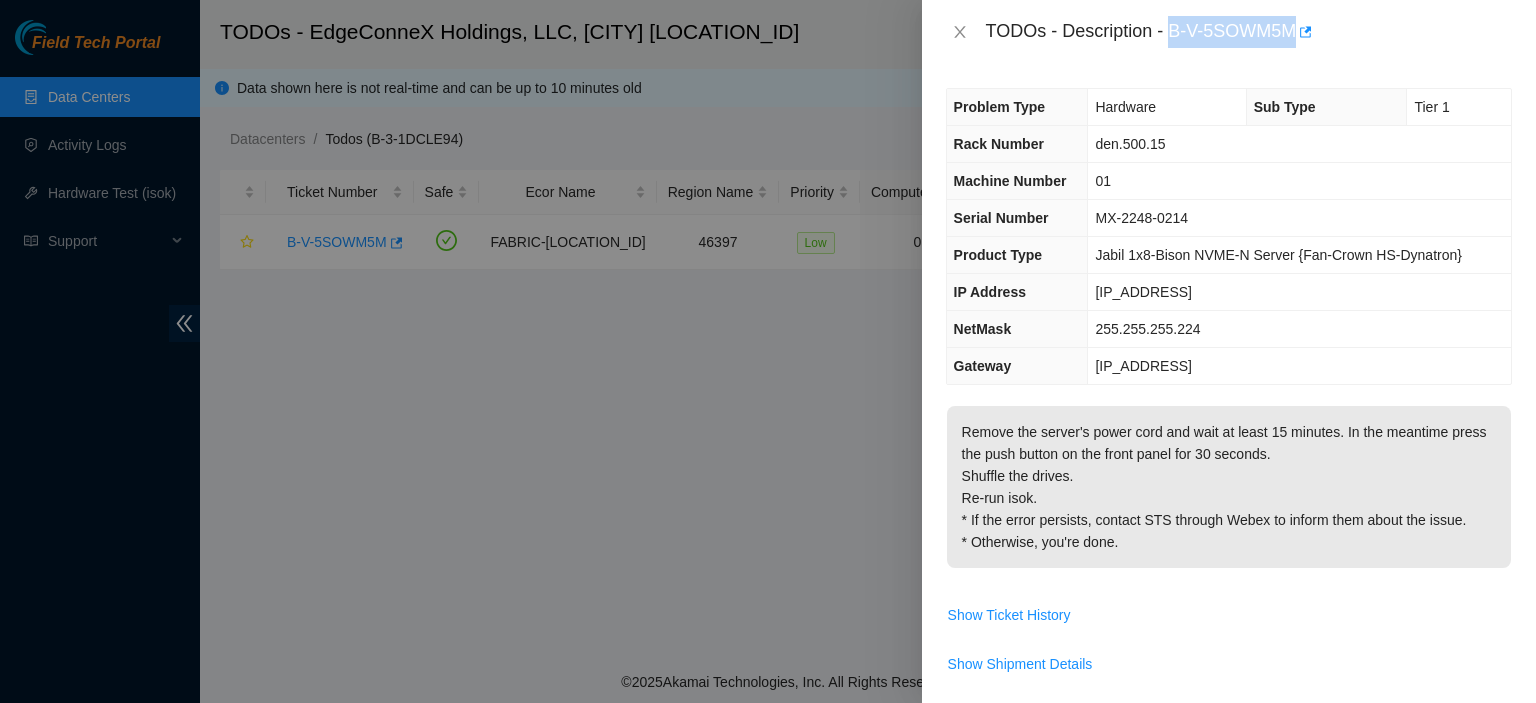 drag, startPoint x: 1298, startPoint y: 32, endPoint x: 1172, endPoint y: 41, distance: 126.32102 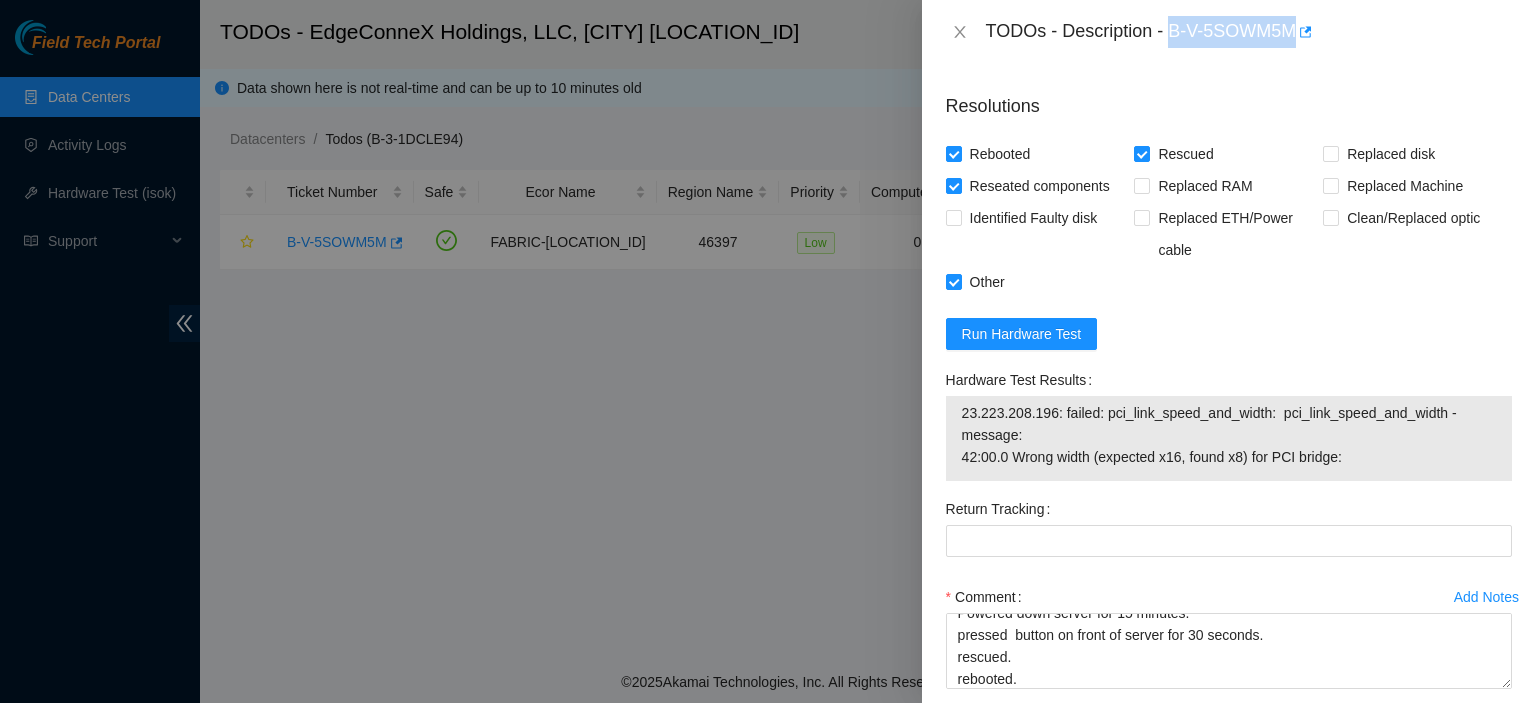 scroll, scrollTop: 630, scrollLeft: 0, axis: vertical 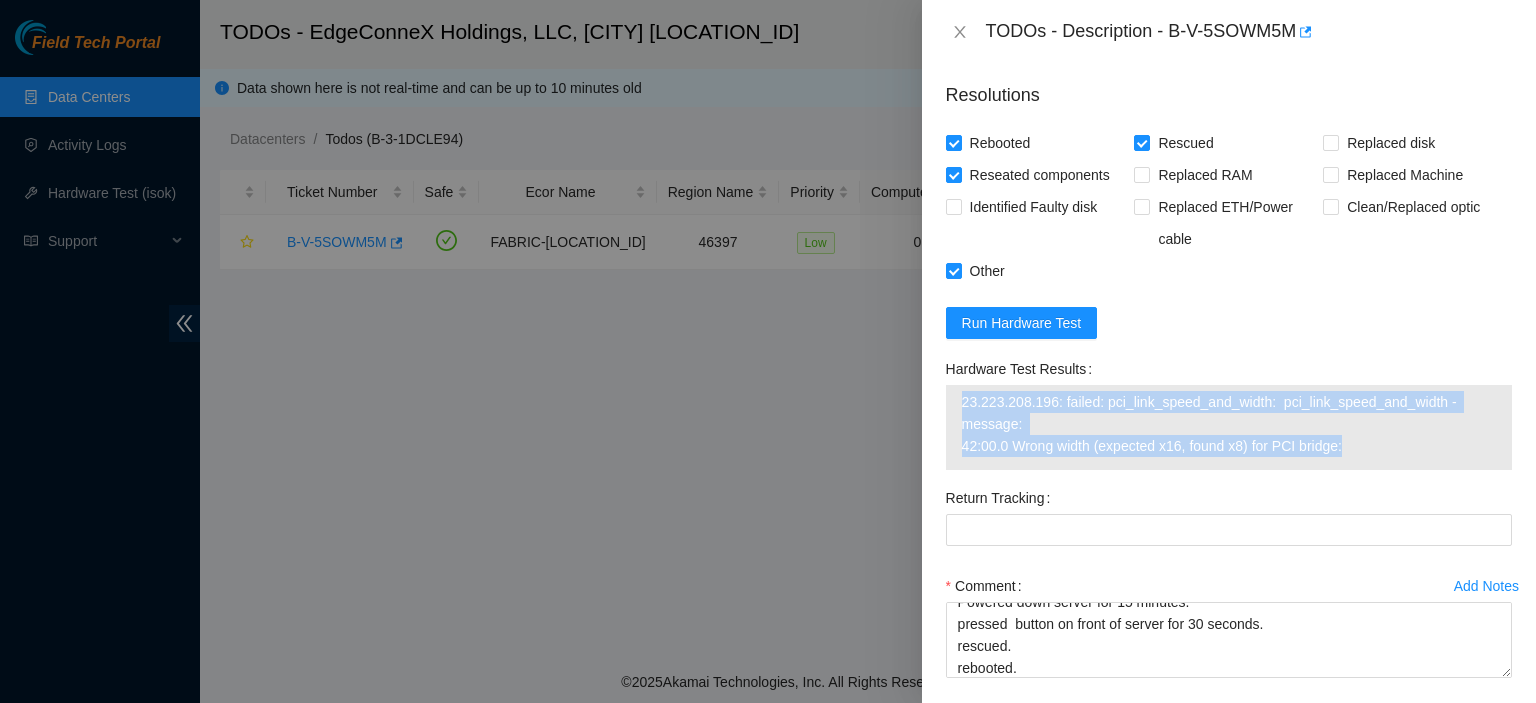 drag, startPoint x: 959, startPoint y: 399, endPoint x: 1349, endPoint y: 456, distance: 394.14337 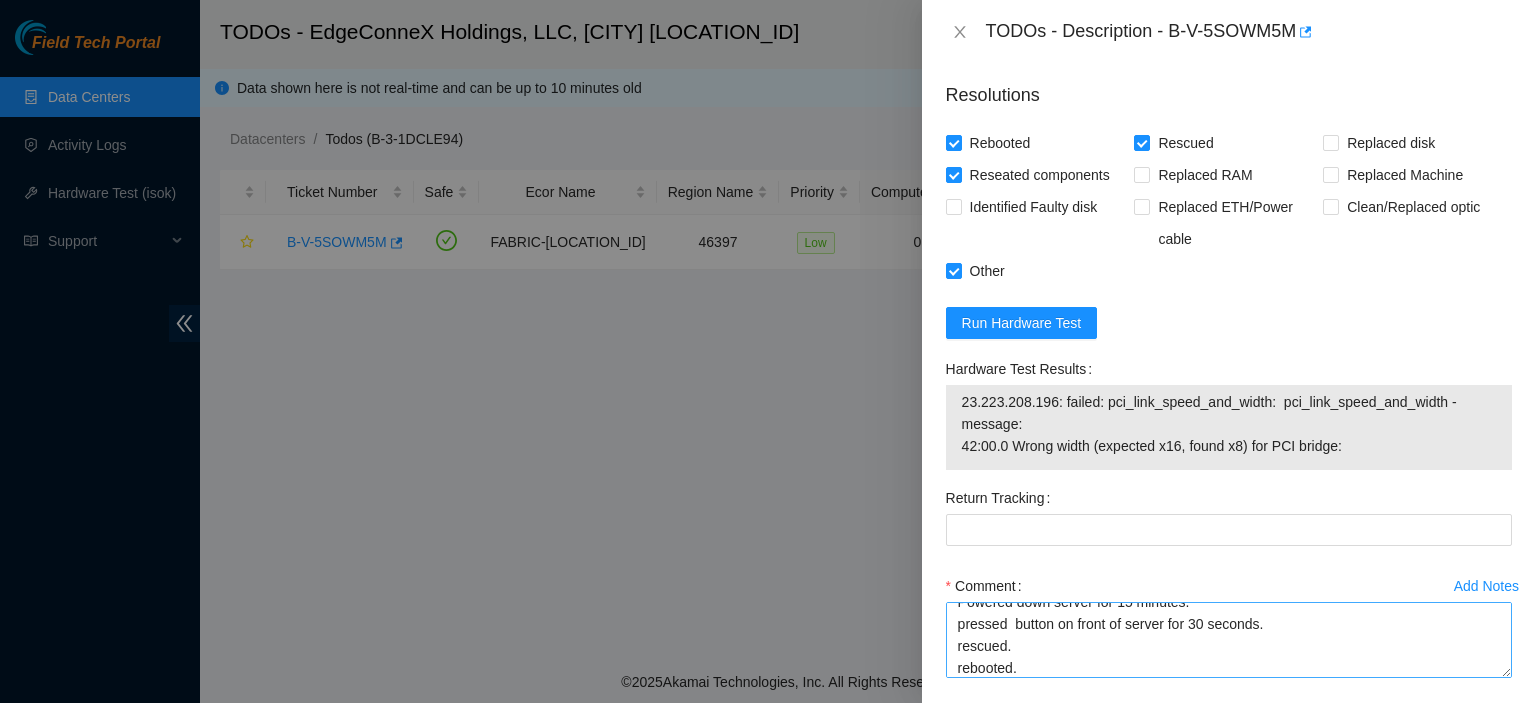 click on "Comment Powered down server for 15 minutes.
pressed  button on front of server for 30 seconds.
rescued.
rebooted." at bounding box center [1229, 630] 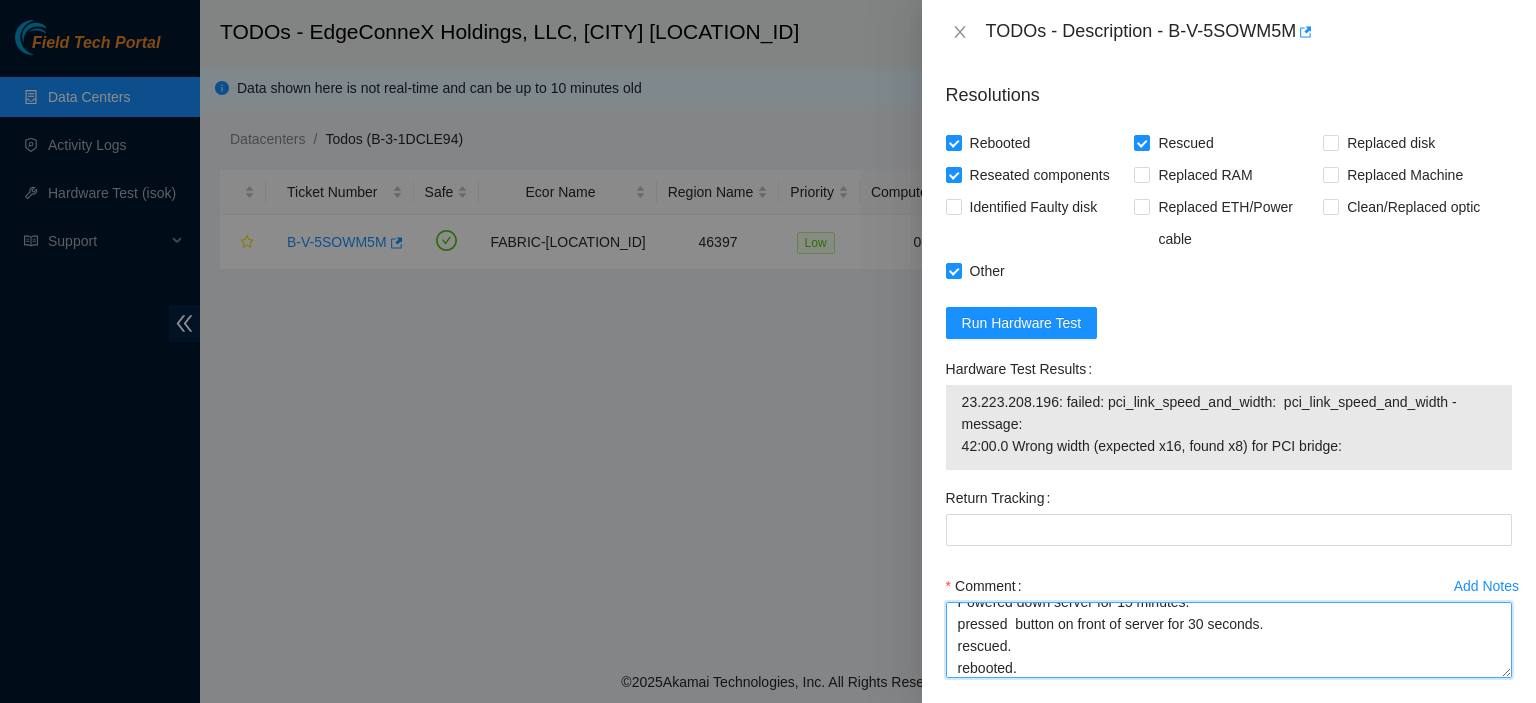 click on "Powered down server for 15 minutes.
pressed  button on front of server for 30 seconds.
rescued.
rebooted." at bounding box center (1229, 640) 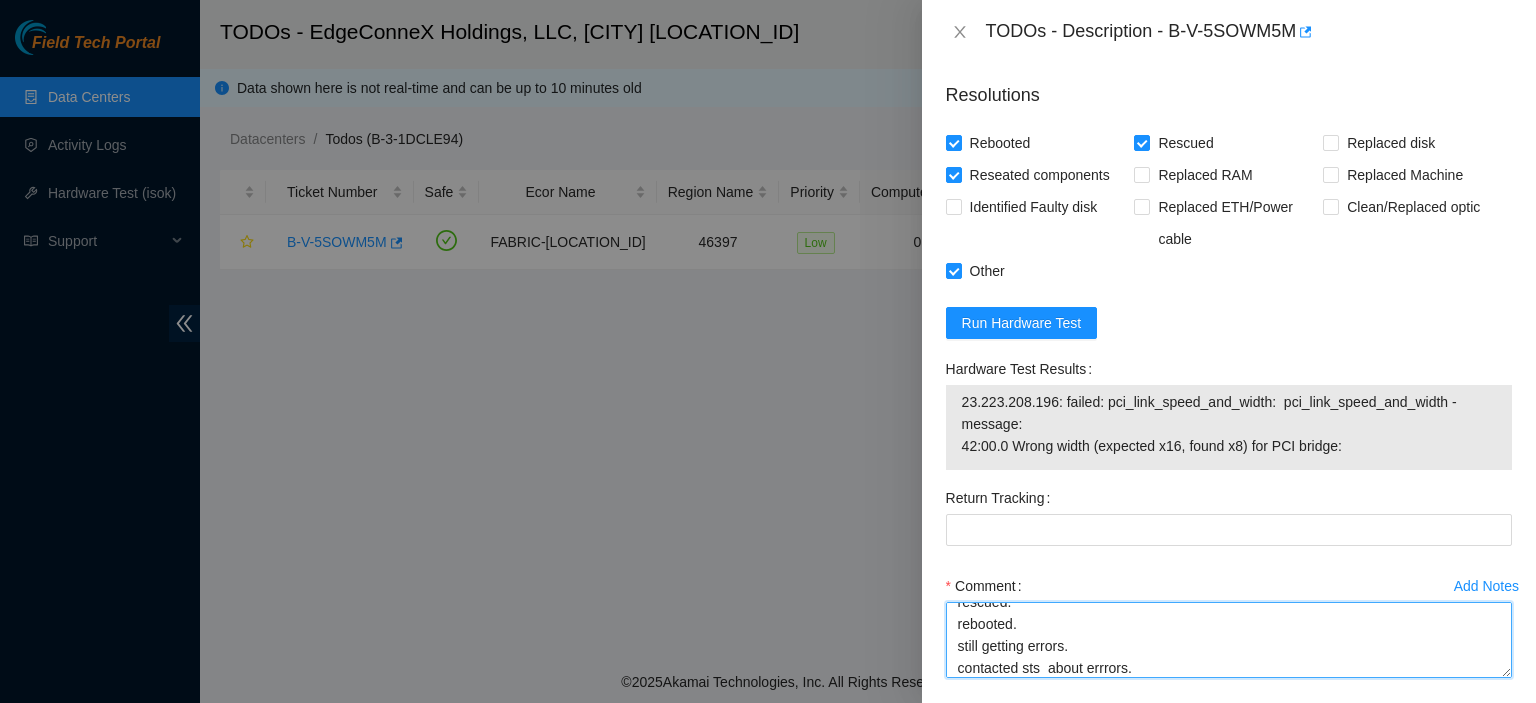scroll, scrollTop: 82, scrollLeft: 0, axis: vertical 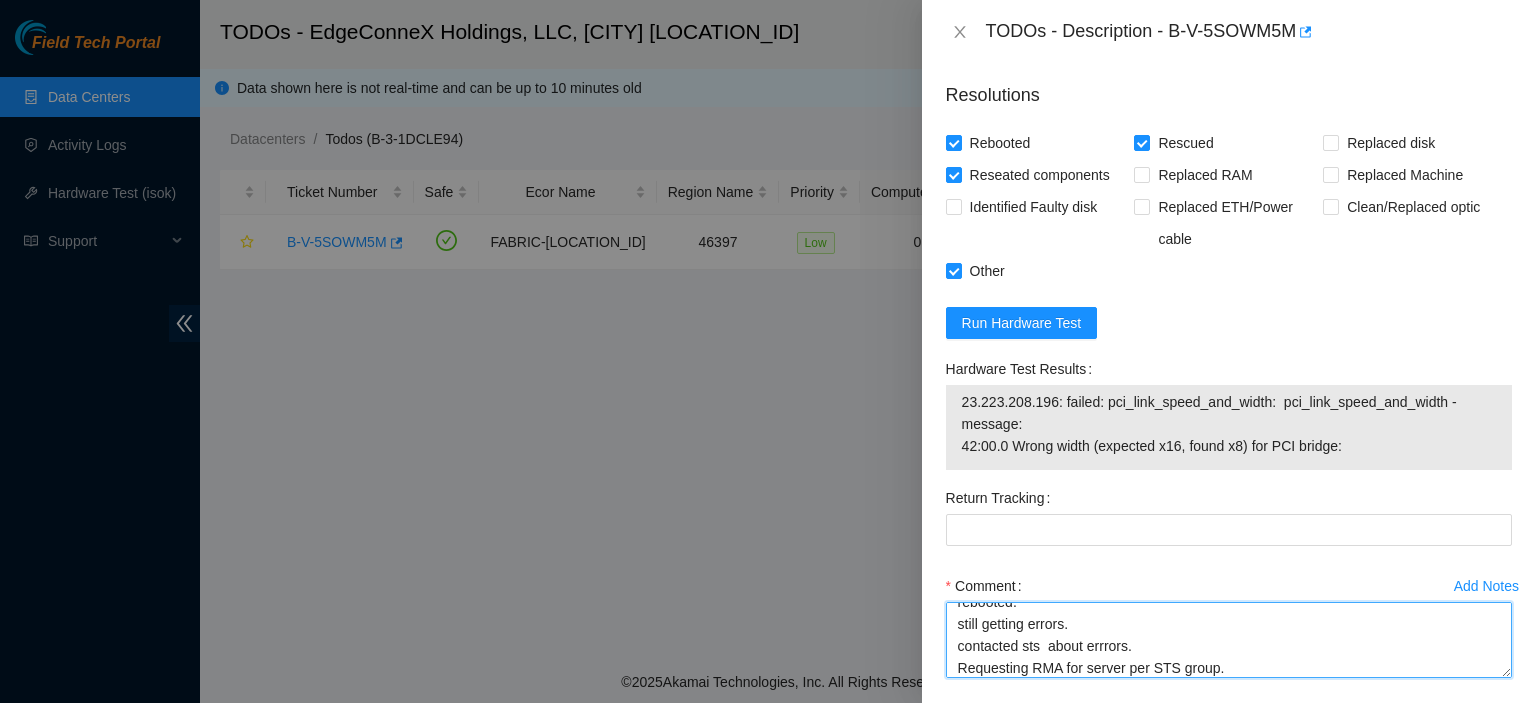 type on "Powered down server for 15 minutes.
pressed  button on front of server for 30 seconds.
rescued.
rebooted.
still getting errors.
contacted sts  about errrors.
Requesting RMA for server per STS group." 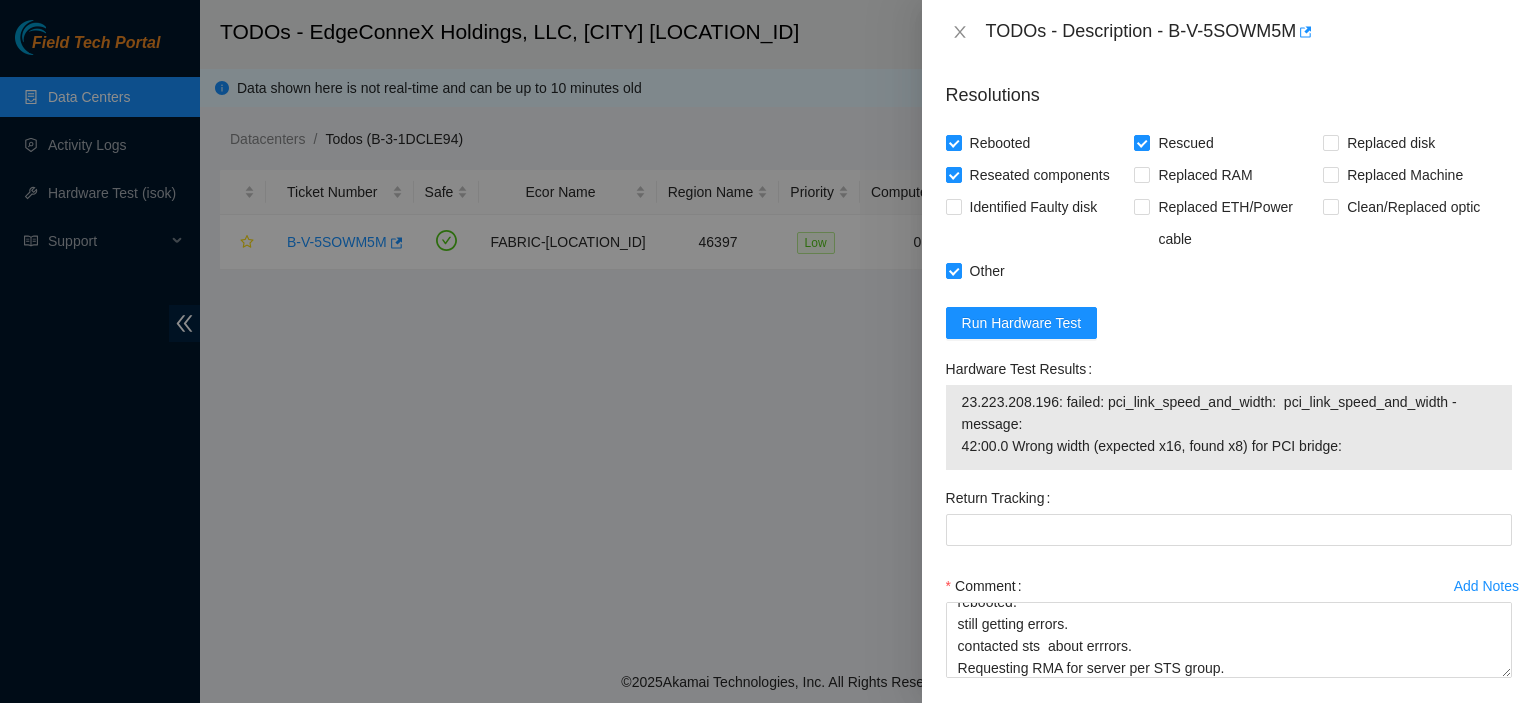 scroll, scrollTop: 718, scrollLeft: 0, axis: vertical 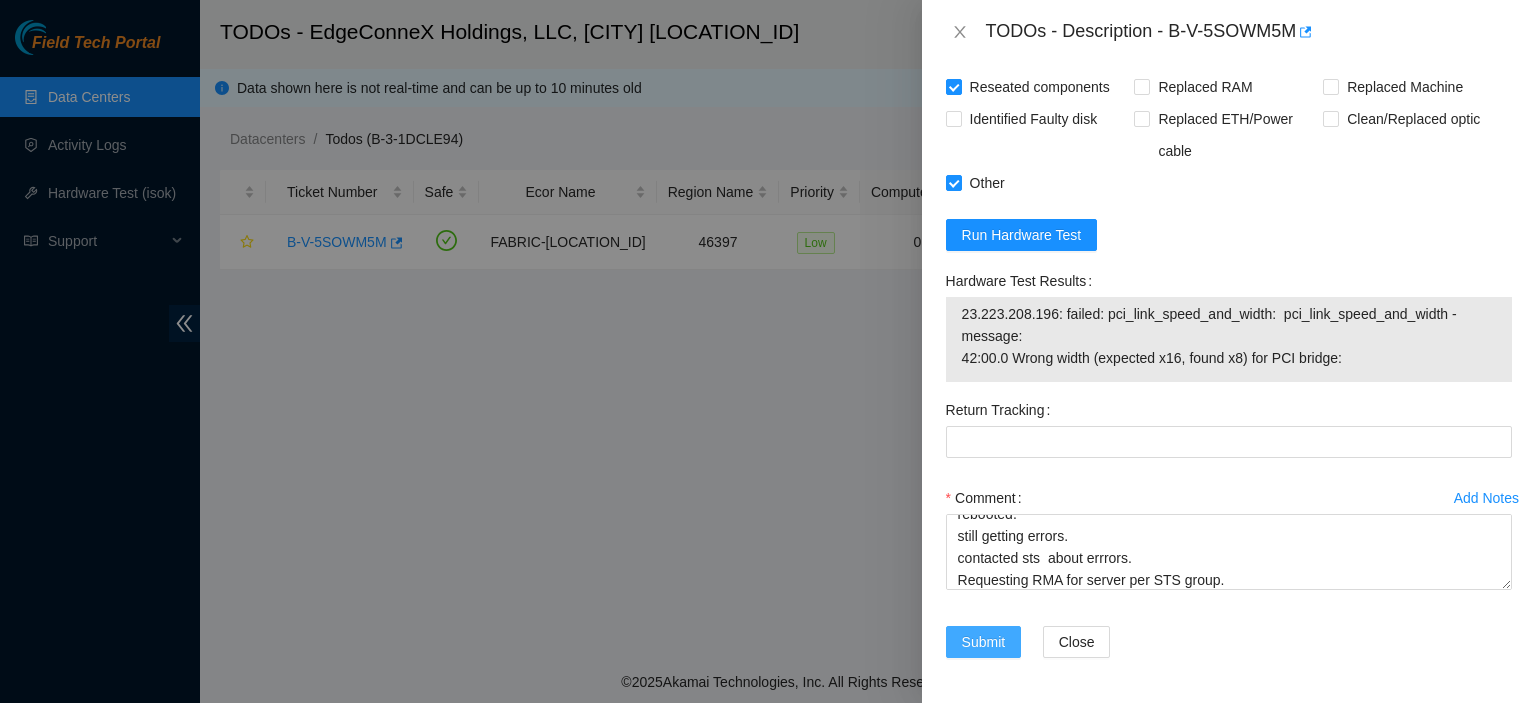 click on "Submit" at bounding box center [984, 642] 